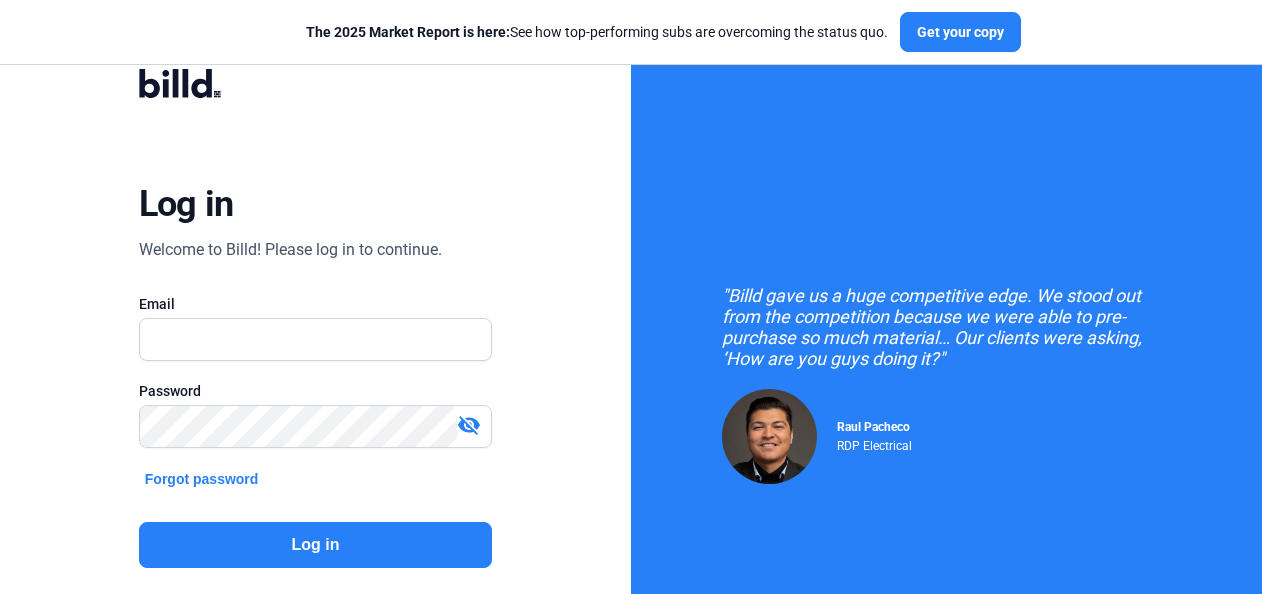 scroll, scrollTop: 0, scrollLeft: 0, axis: both 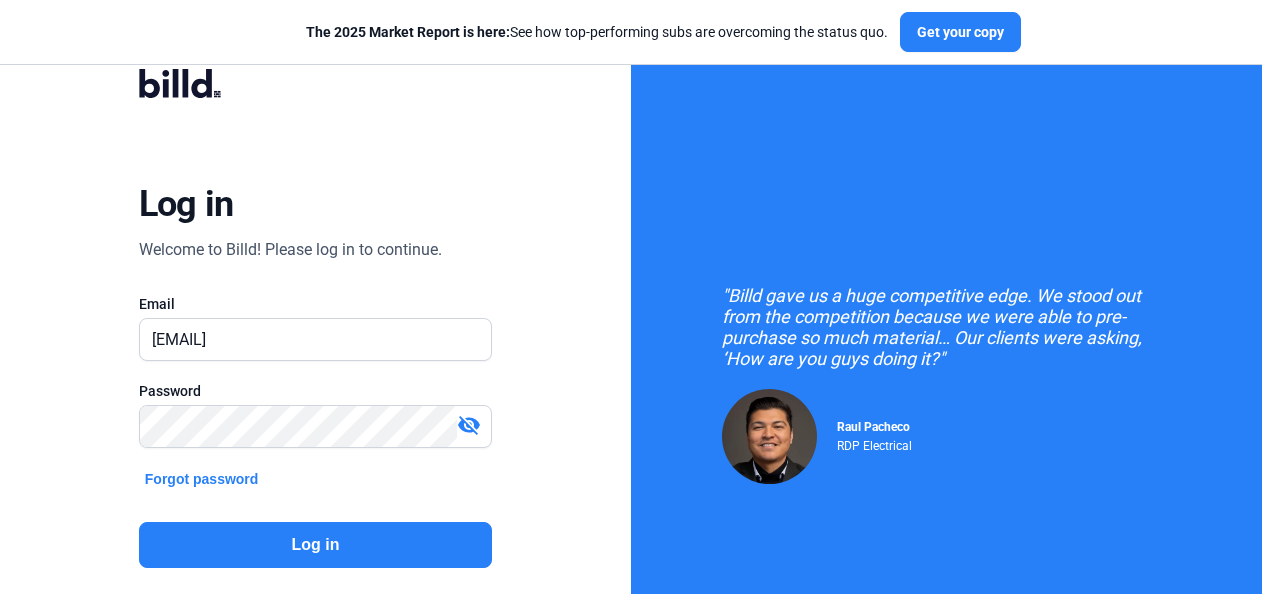 click on "Log in" 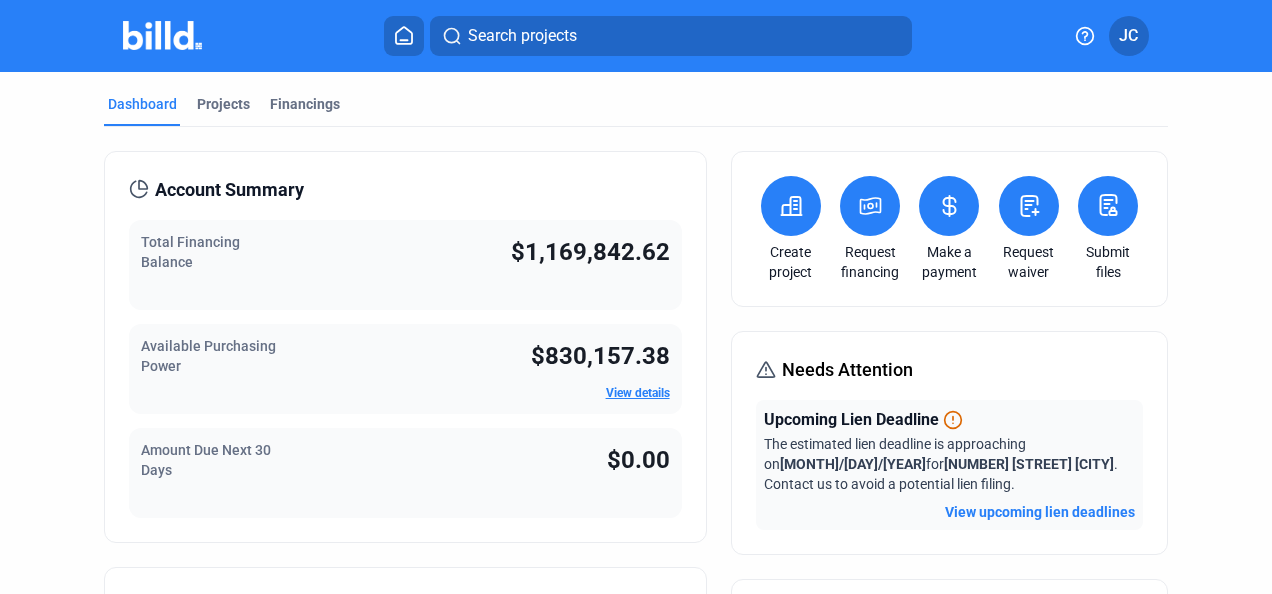 click at bounding box center (791, 206) 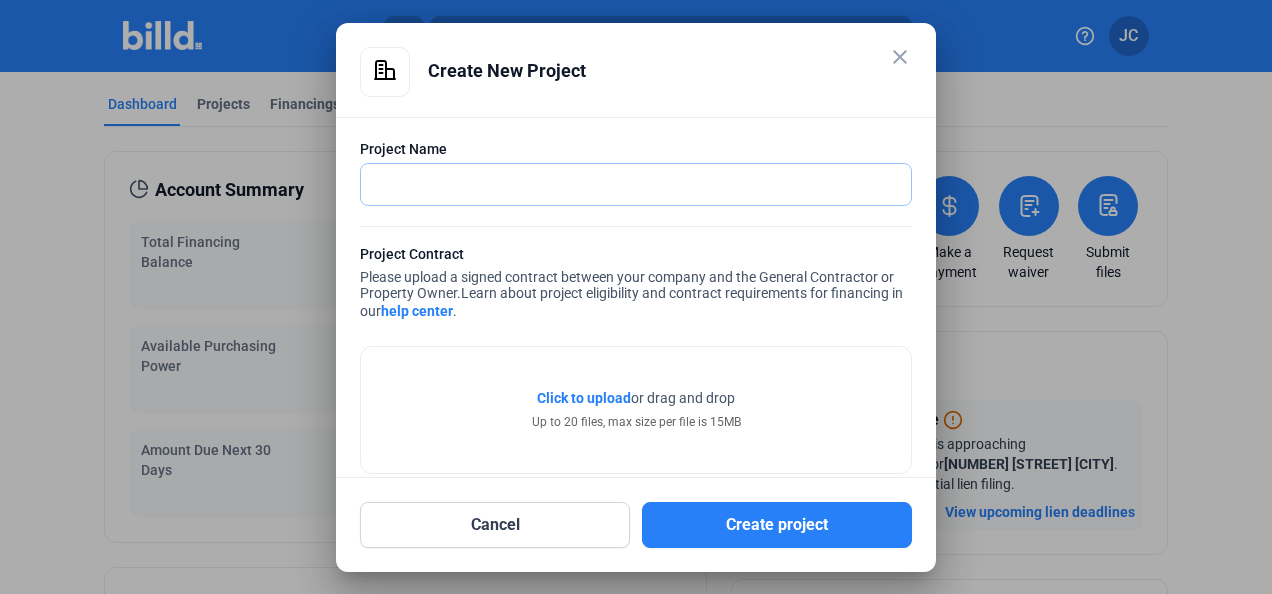 click at bounding box center [625, 184] 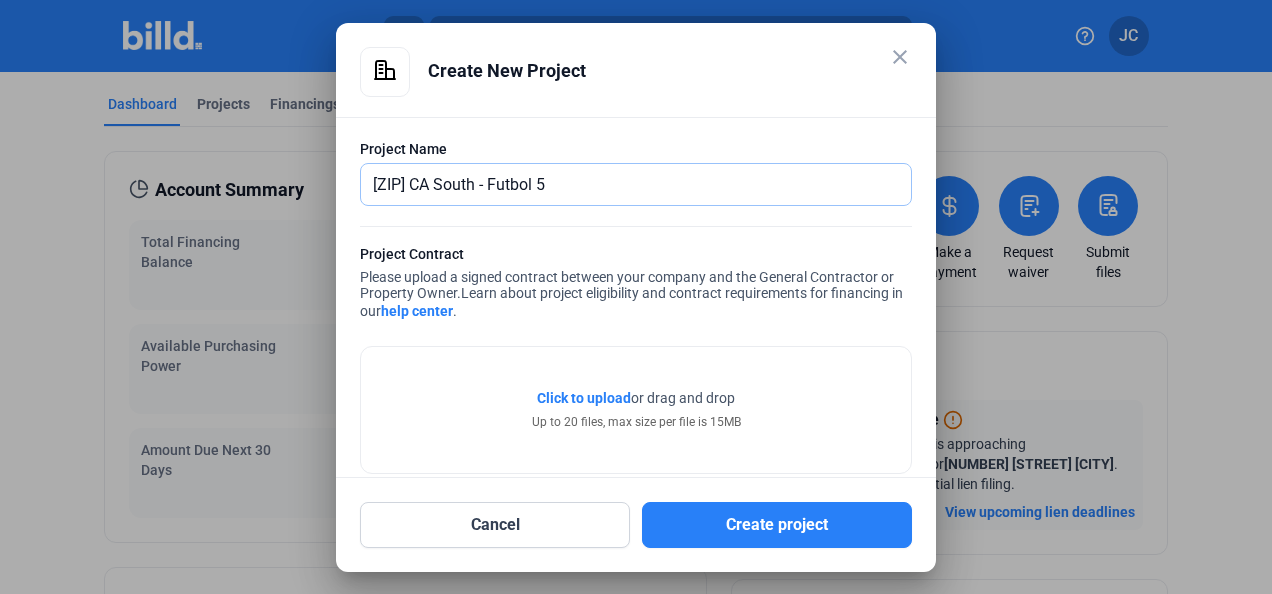 type on "[ZIP] CA South - Futbol 5" 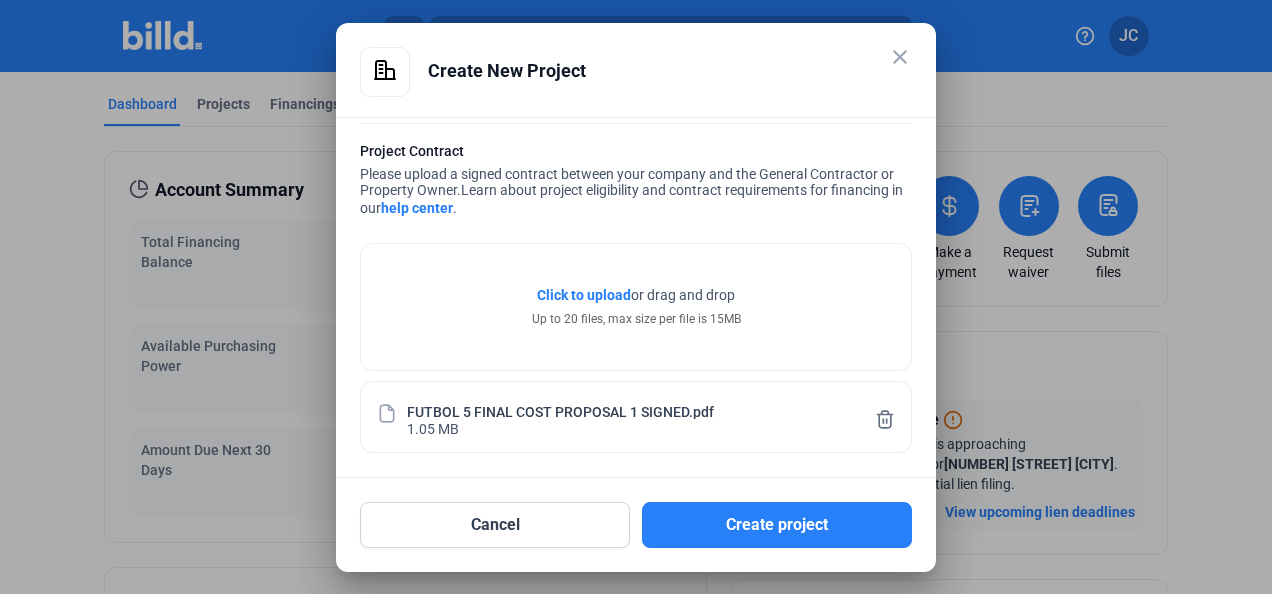 click on "Create project" at bounding box center (777, 525) 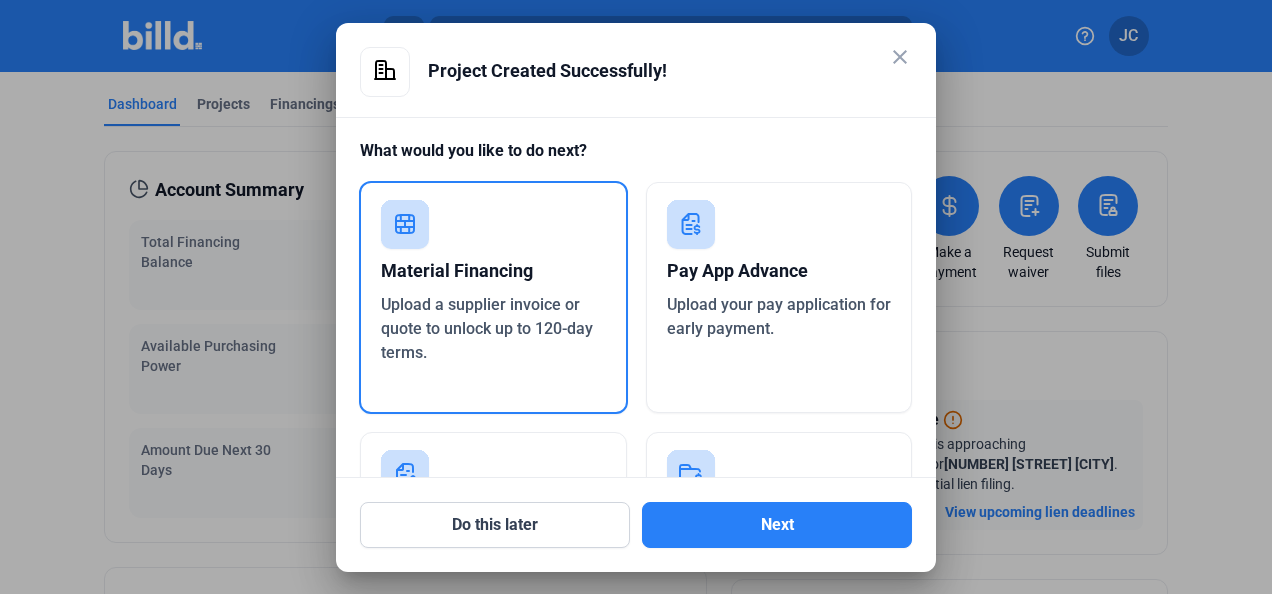 click on "Upload a supplier invoice or quote to unlock up to 120-day terms." at bounding box center (493, 329) 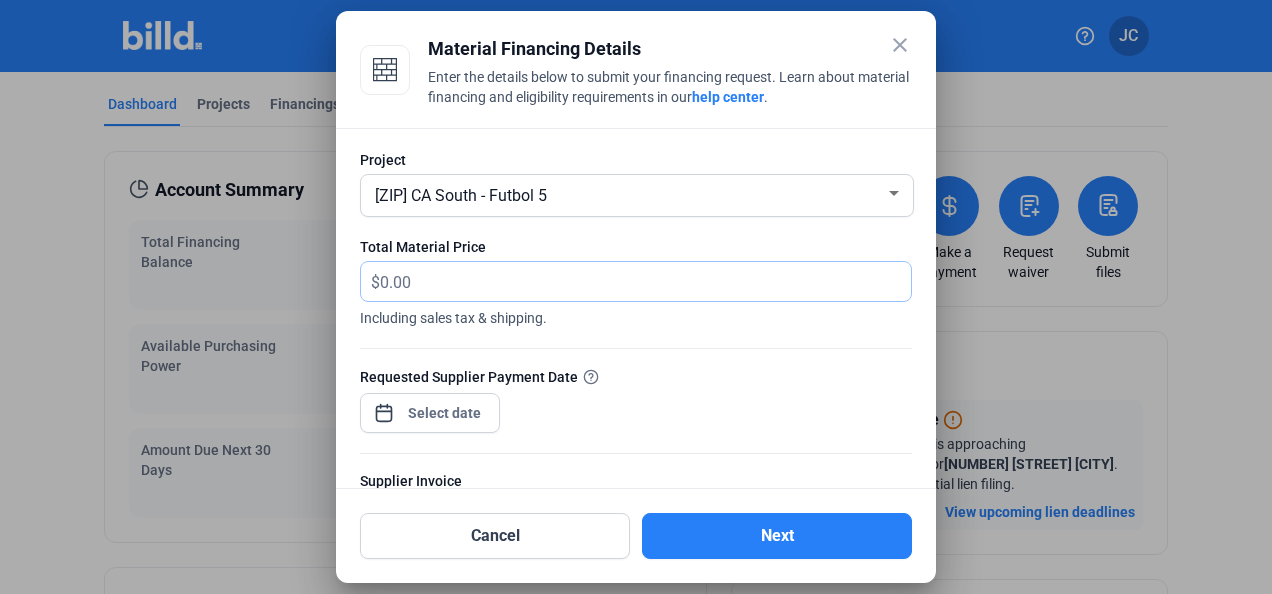 click at bounding box center (645, 281) 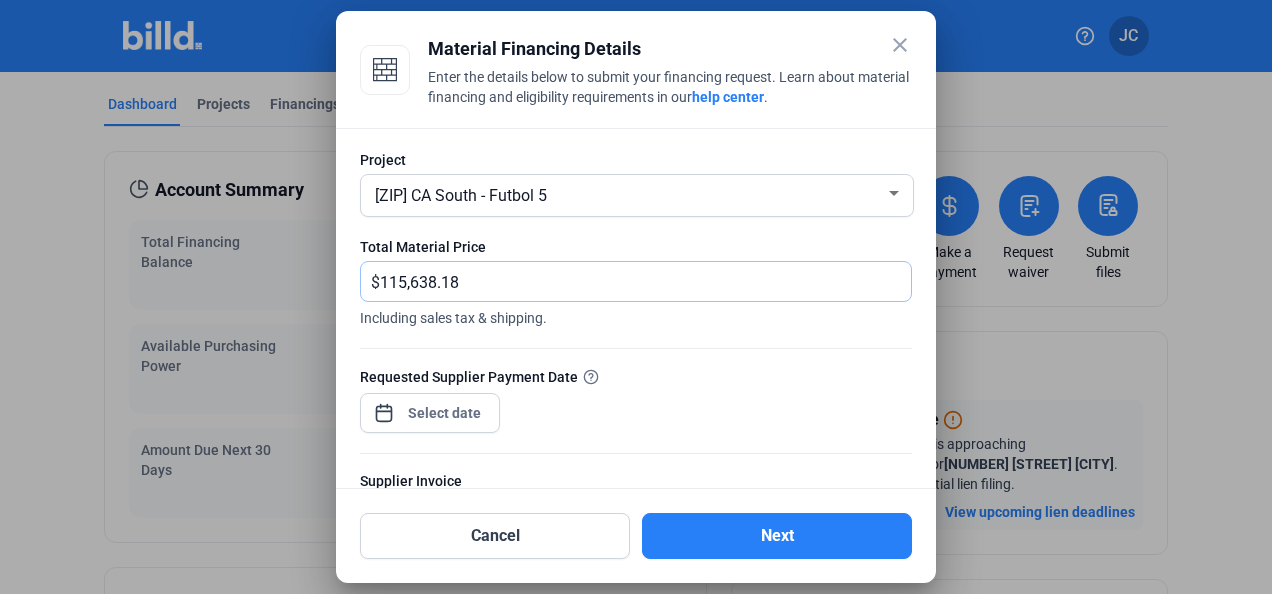 type on "115,638.18" 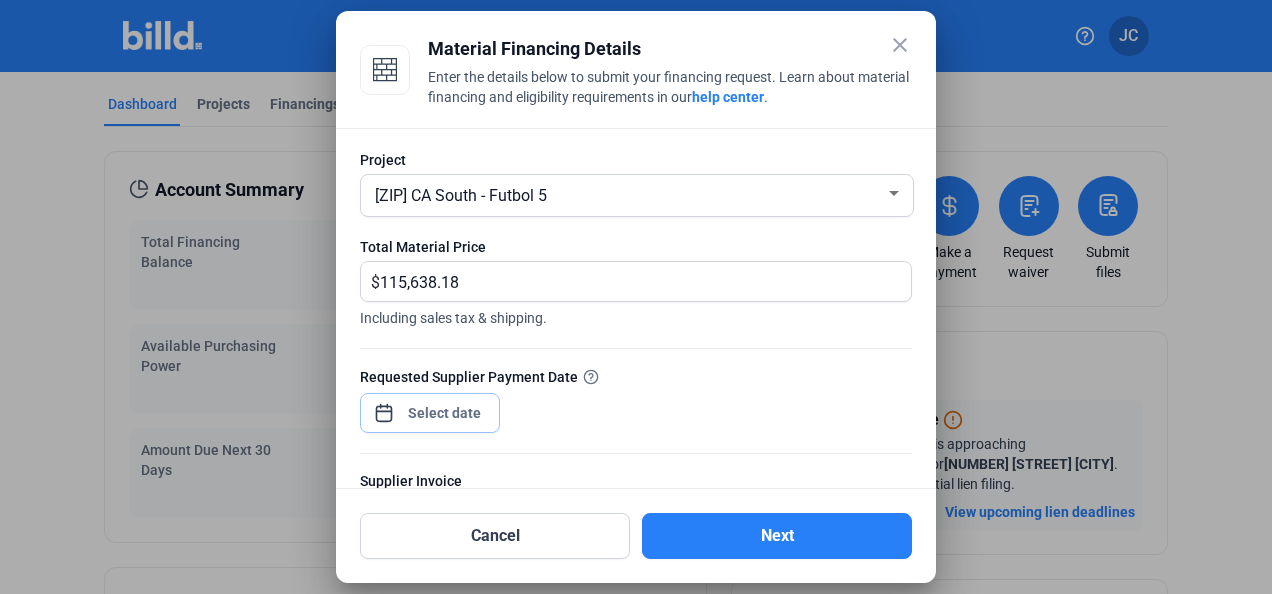 click on "Project Status: Material Financing Details Enter the details below to submit your financing request. Learn about material financing and eligibility requirements in our help center. Project [ZIP] CA South - Futbol 5 Total Material Price $ 115,638.18 Including sales tax & shipping. Requested Supplier Payment Date Supplier Invoice Upload a copy of your supplier invoice. Click here to learn more about invoice eligibility requirements. Click to upload Tap to upload or drag and drop Up to 20 files, max size per file is 15MB Cancel Next" at bounding box center [636, 297] 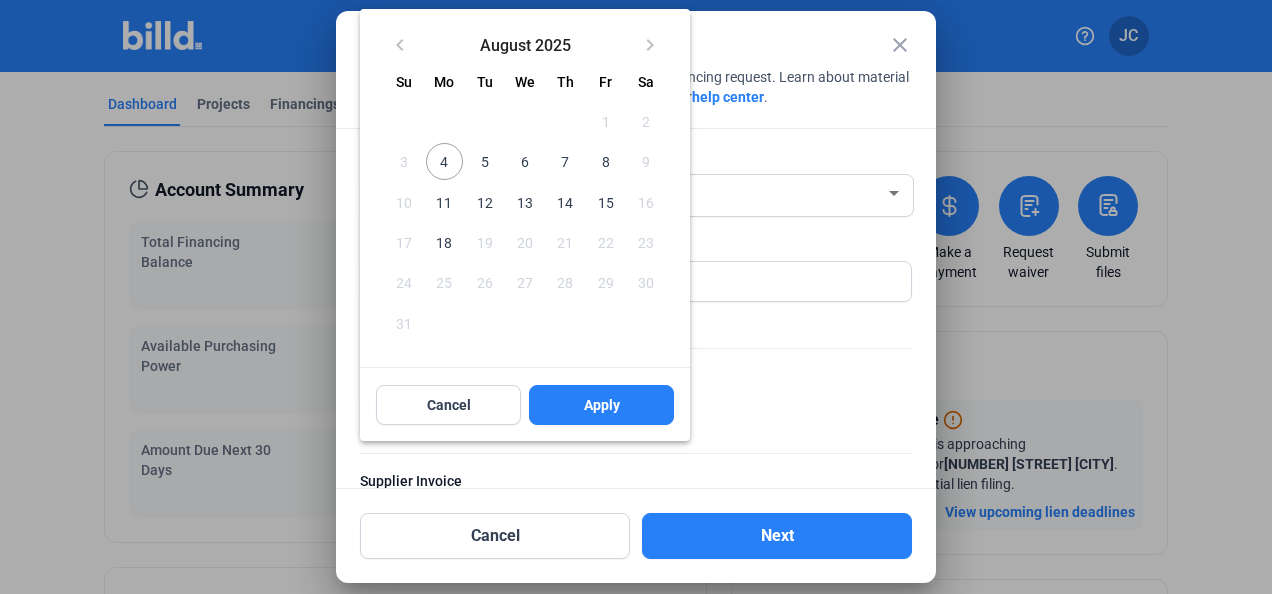 click on "5" at bounding box center [485, 161] 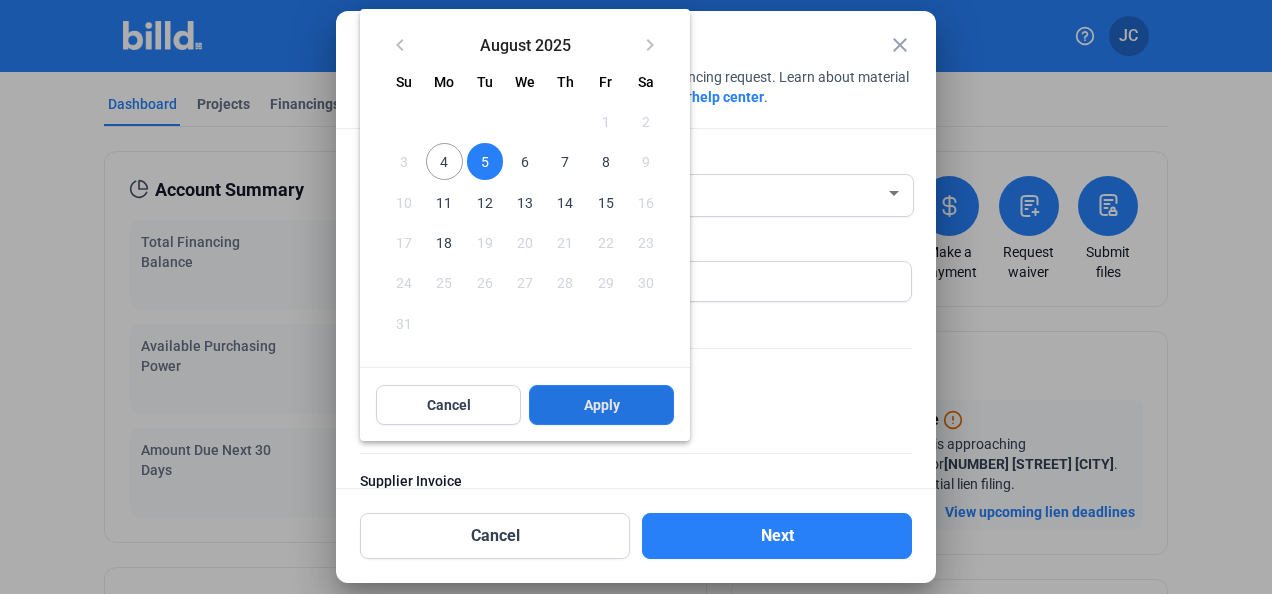 click on "Apply" at bounding box center (602, 405) 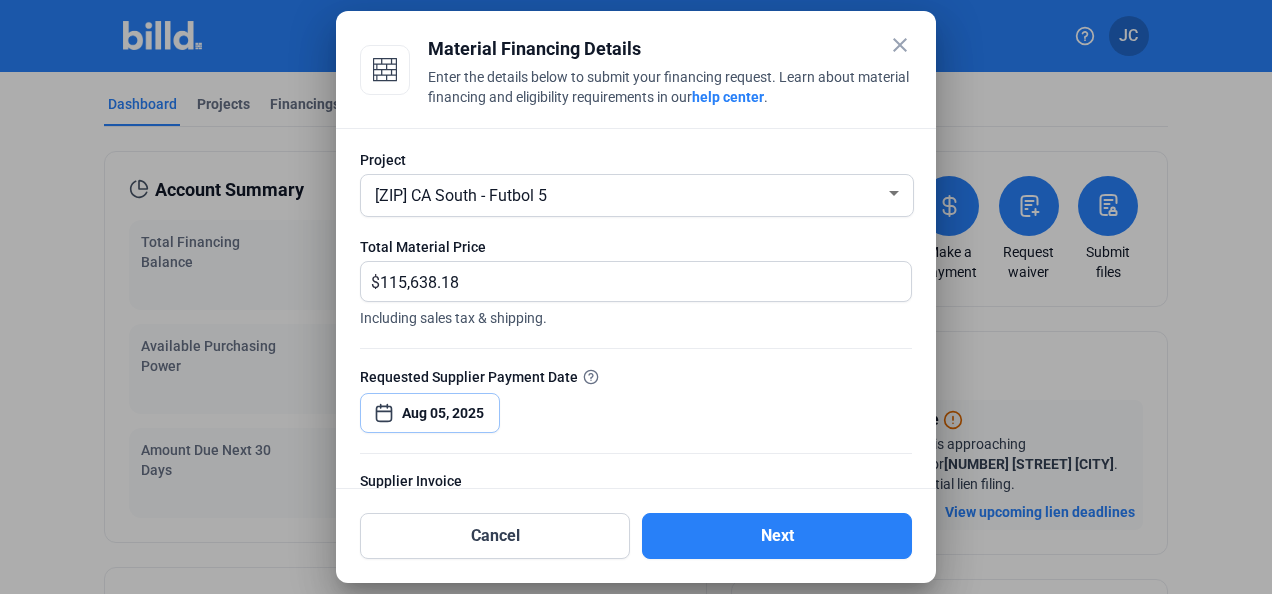 click on "Aug 05, 2025" at bounding box center [445, 413] 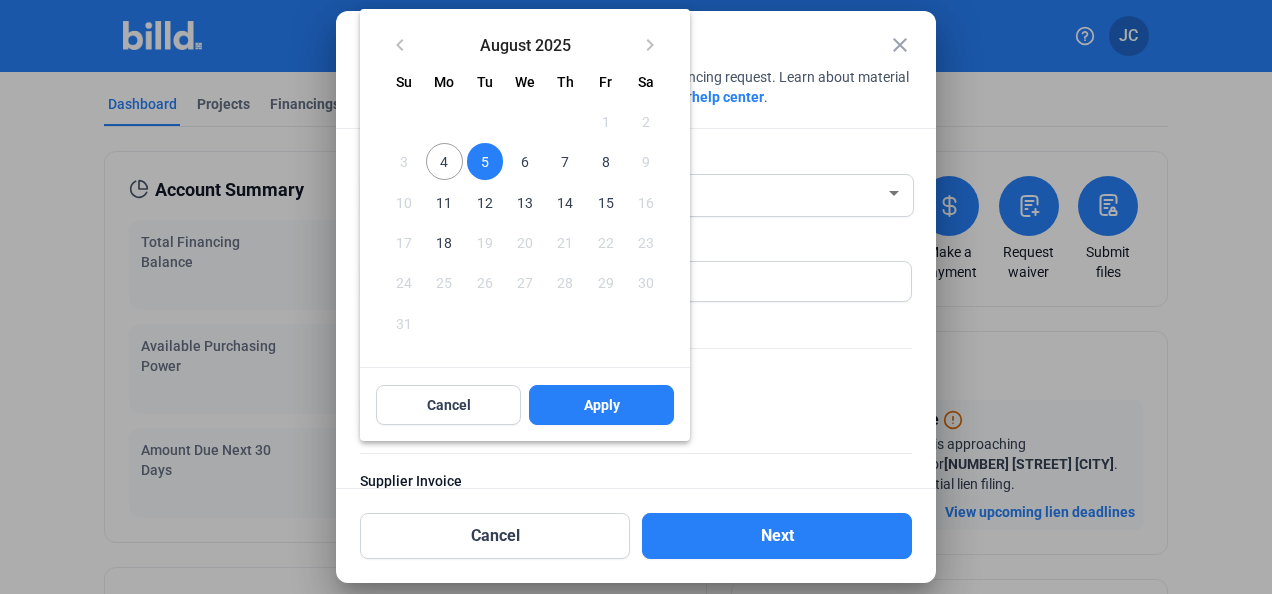 click on "4" at bounding box center [444, 161] 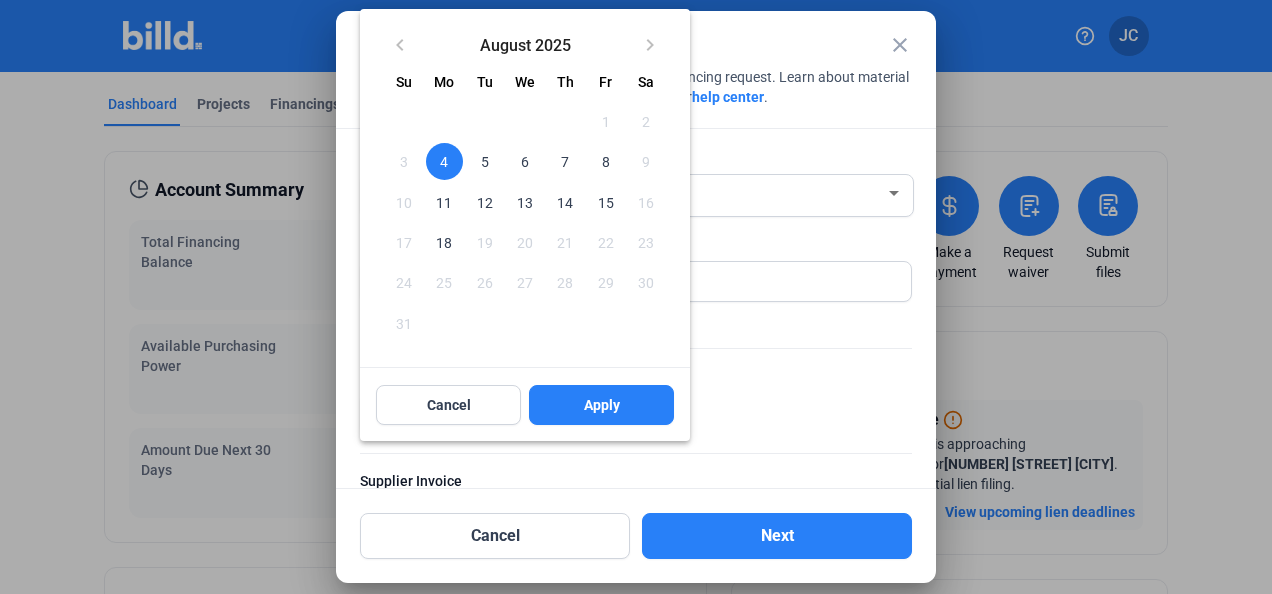 click on "Apply" at bounding box center [602, 405] 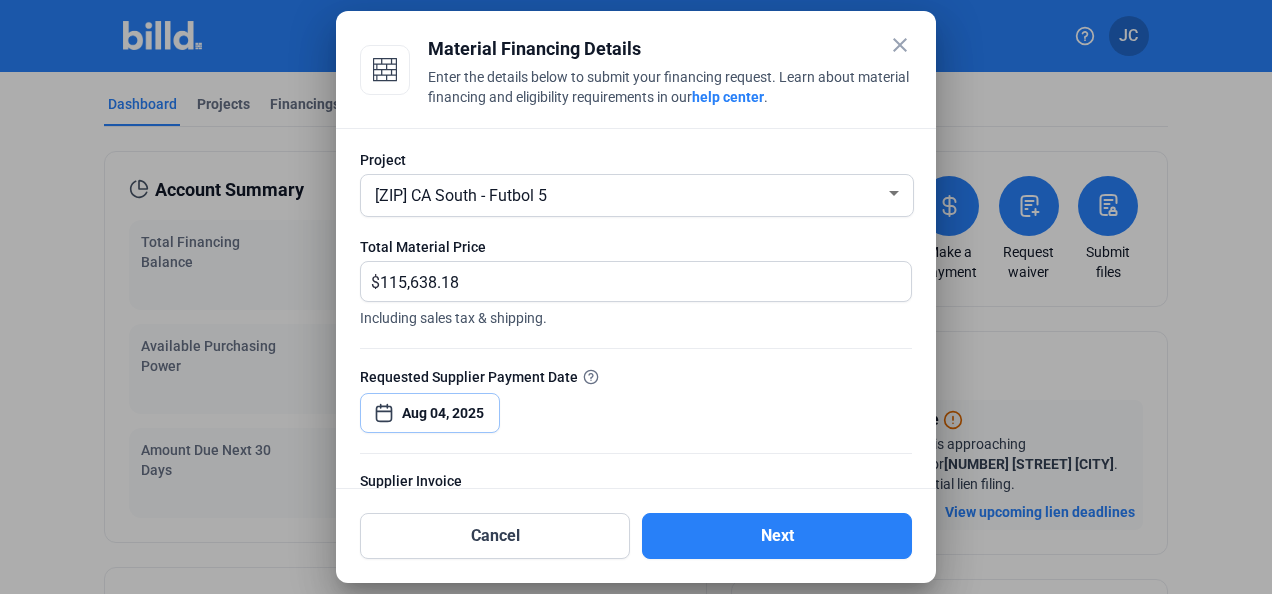 scroll, scrollTop: 230, scrollLeft: 0, axis: vertical 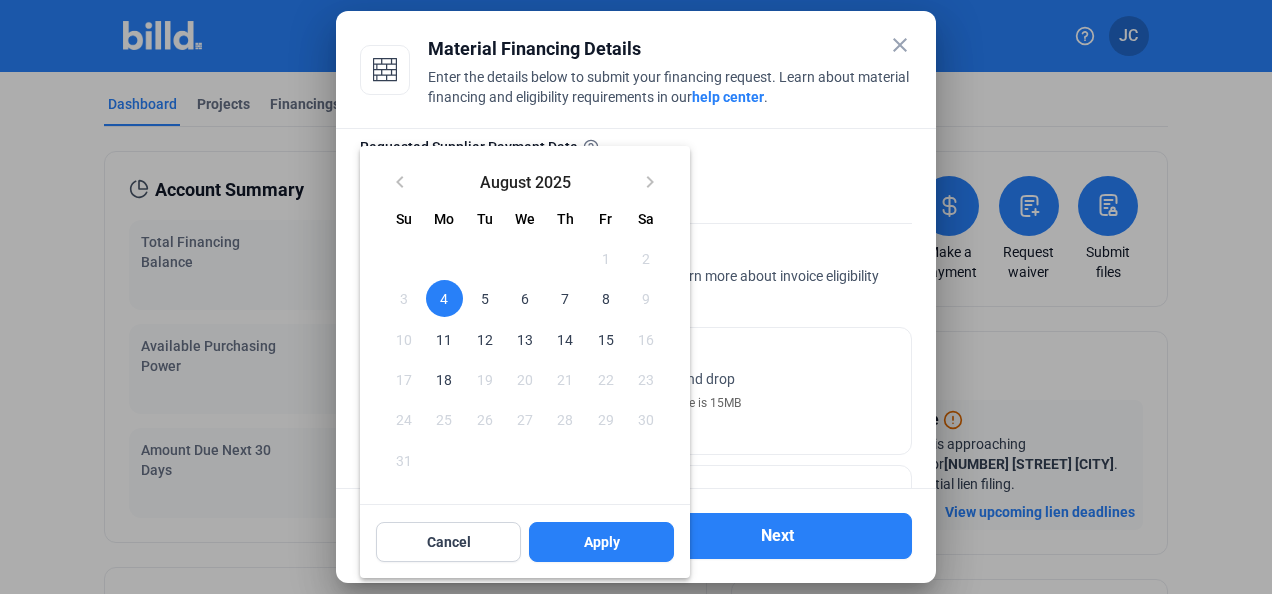 click at bounding box center [636, 297] 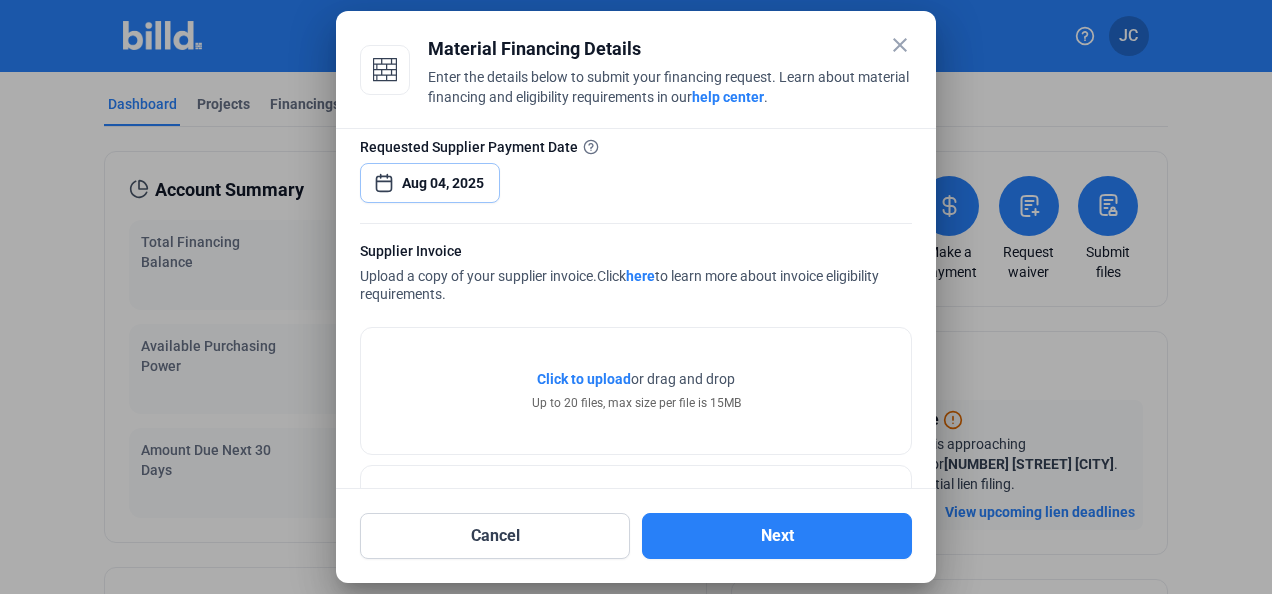 scroll, scrollTop: 304, scrollLeft: 0, axis: vertical 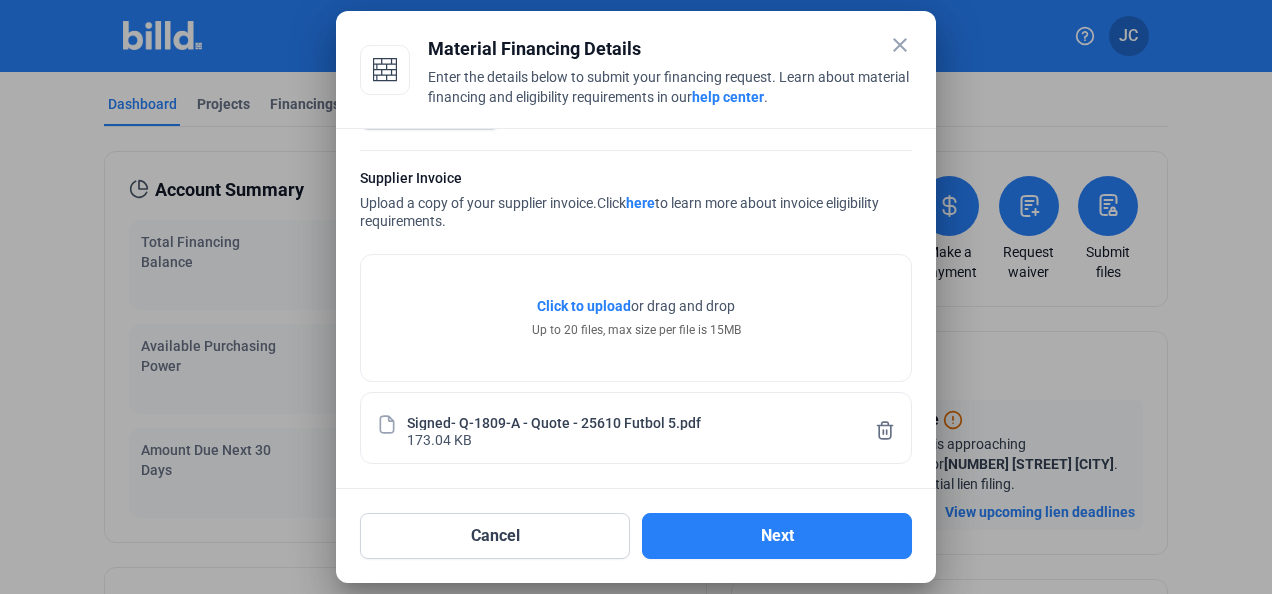 click on "Next" at bounding box center (777, 536) 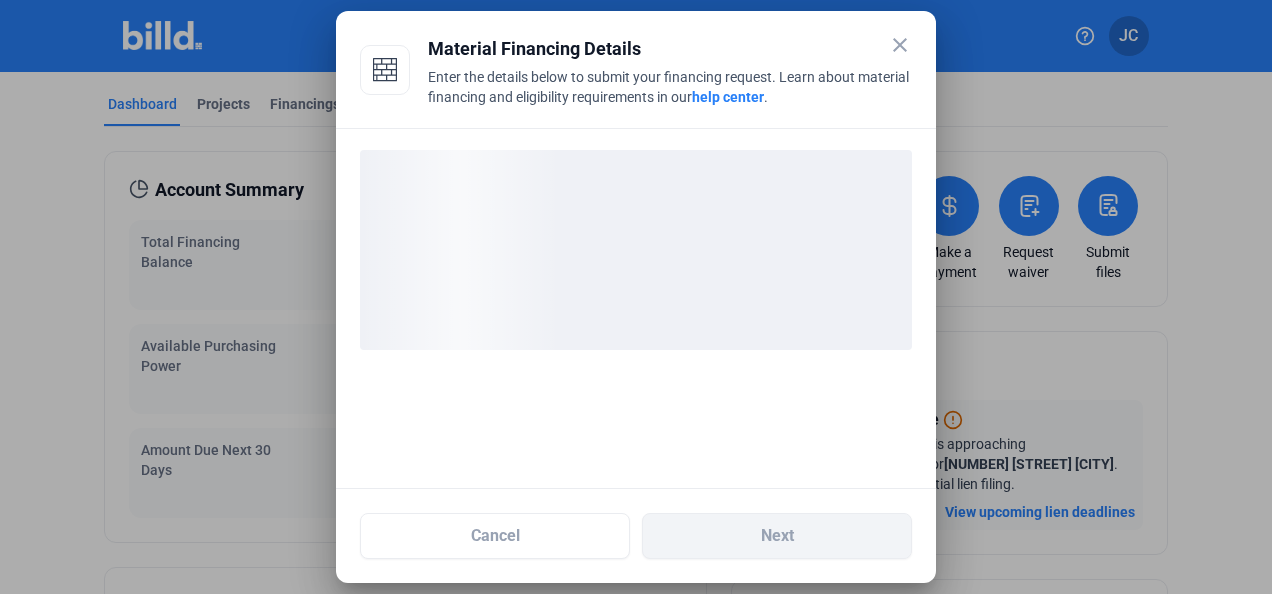 scroll, scrollTop: 0, scrollLeft: 0, axis: both 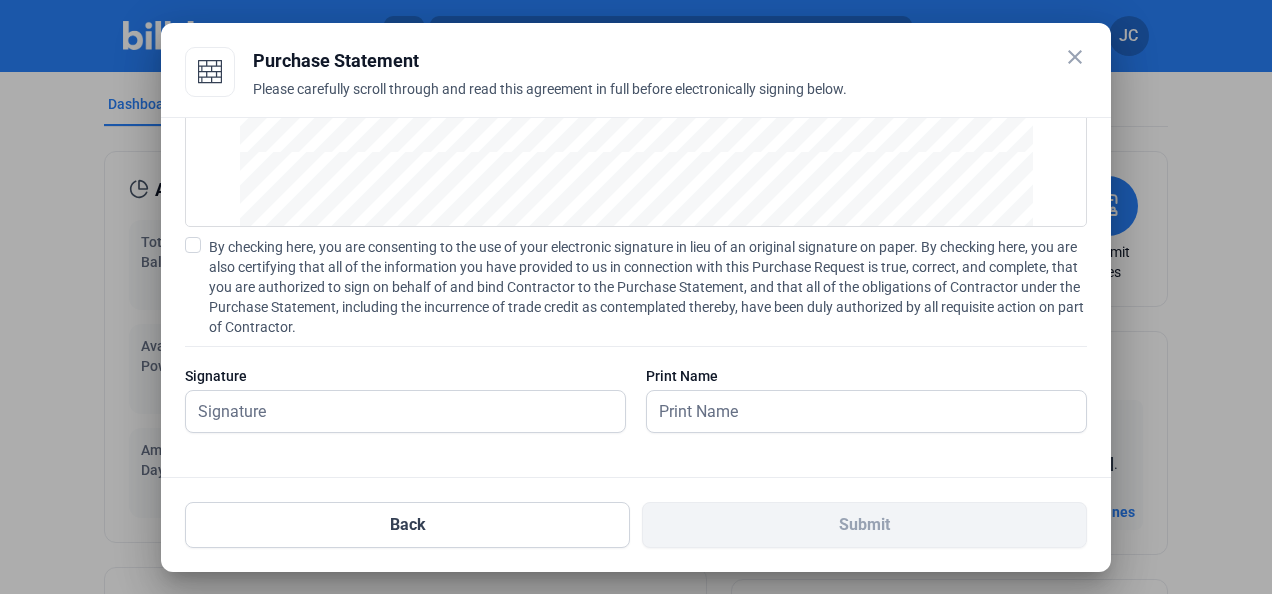 click on "By checking here, you are consenting to the use of your
electronic signature in lieu of an original signature on
paper. By checking here, you are also certifying that all of
the information you have provided to us in connection with
this Purchase Request is true, correct, and complete, that you
are authorized to sign on behalf of and bind Contractor to the
Purchase Statement, and that all of the obligations of
Contractor under the Purchase Statement, including the
incurrence of trade credit as contemplated thereby, have been
duly authorized by all requisite action on part of Contractor." at bounding box center [636, 287] 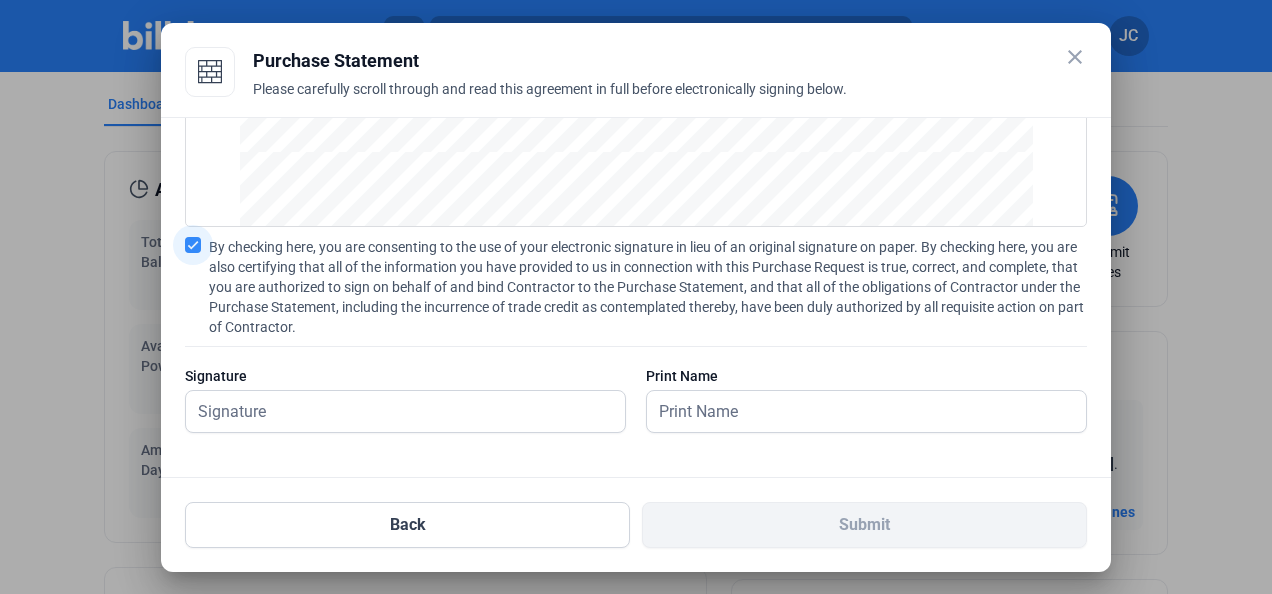 click at bounding box center [193, 245] 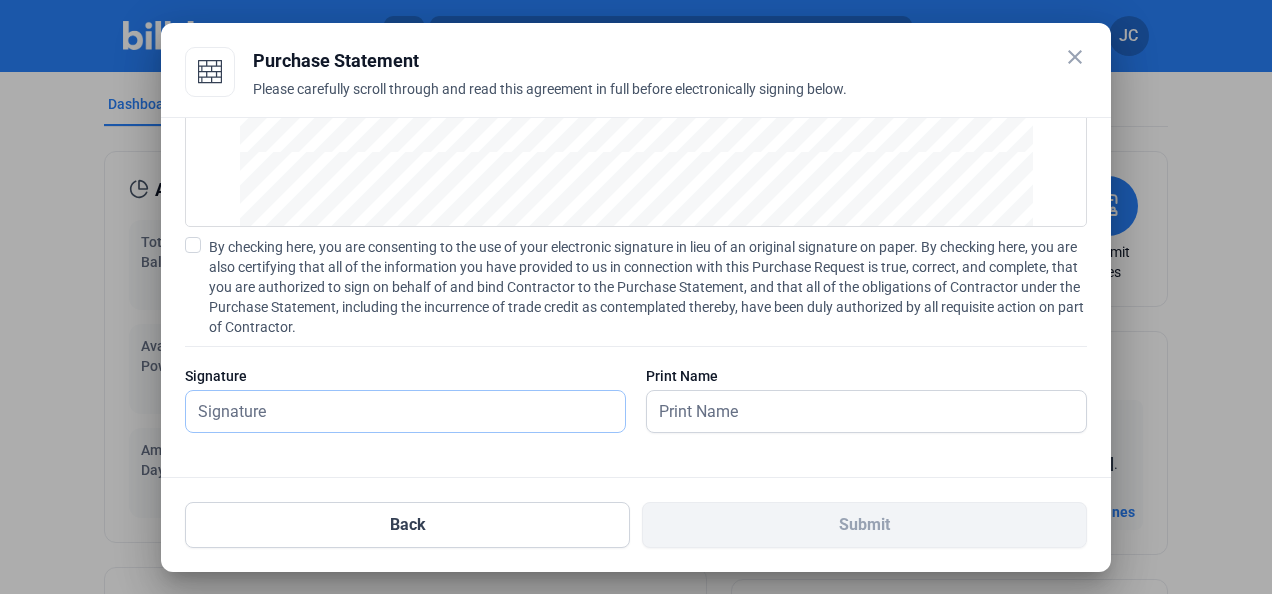 click at bounding box center (394, 411) 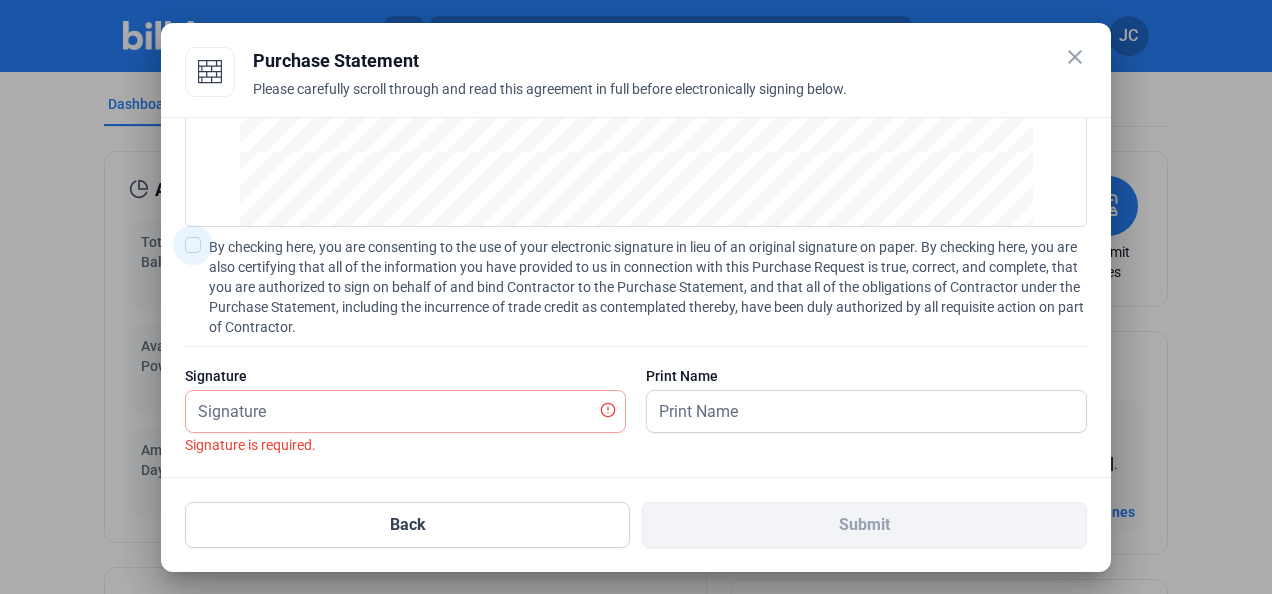 click at bounding box center [193, 245] 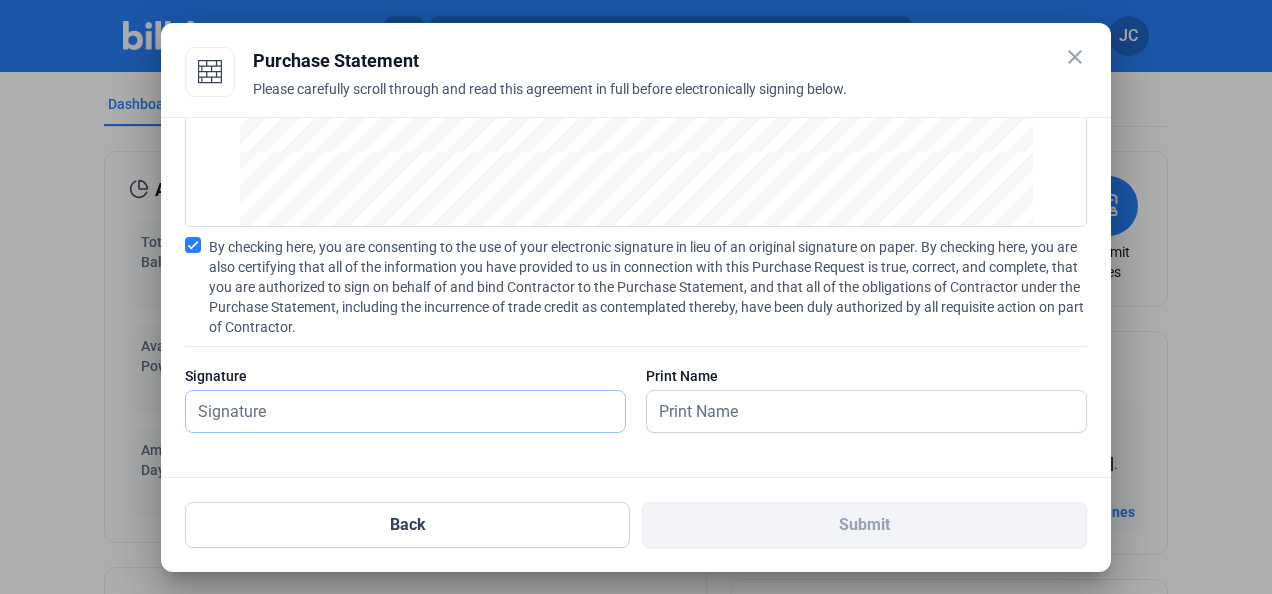click at bounding box center (405, 411) 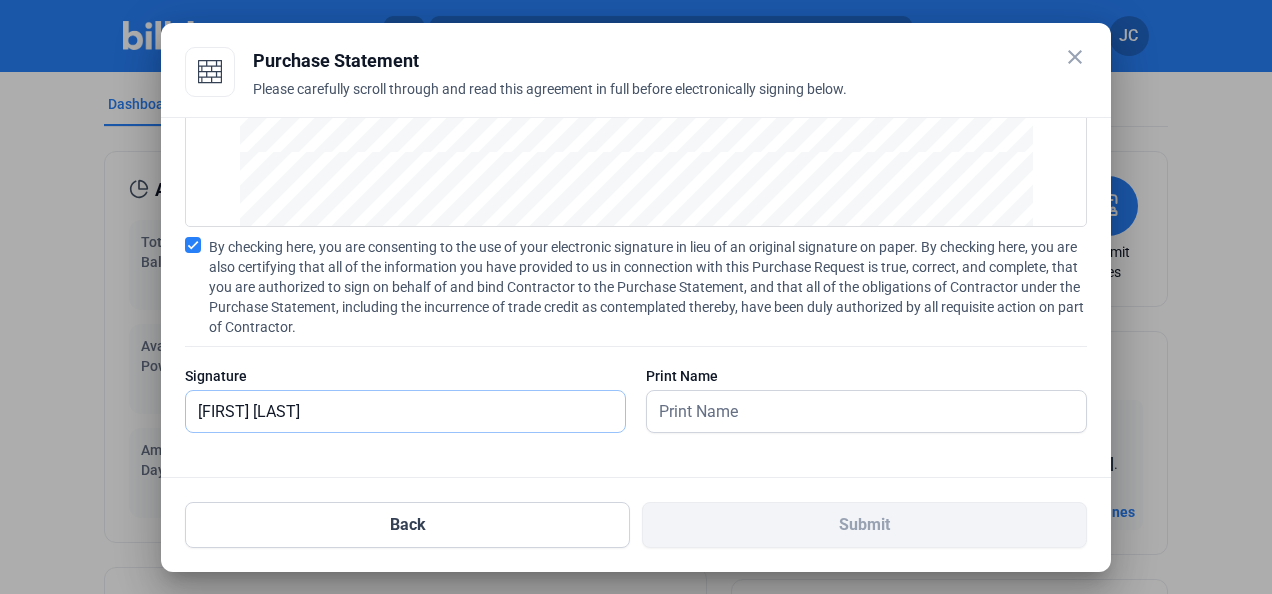 type on "[FIRST] [LAST]" 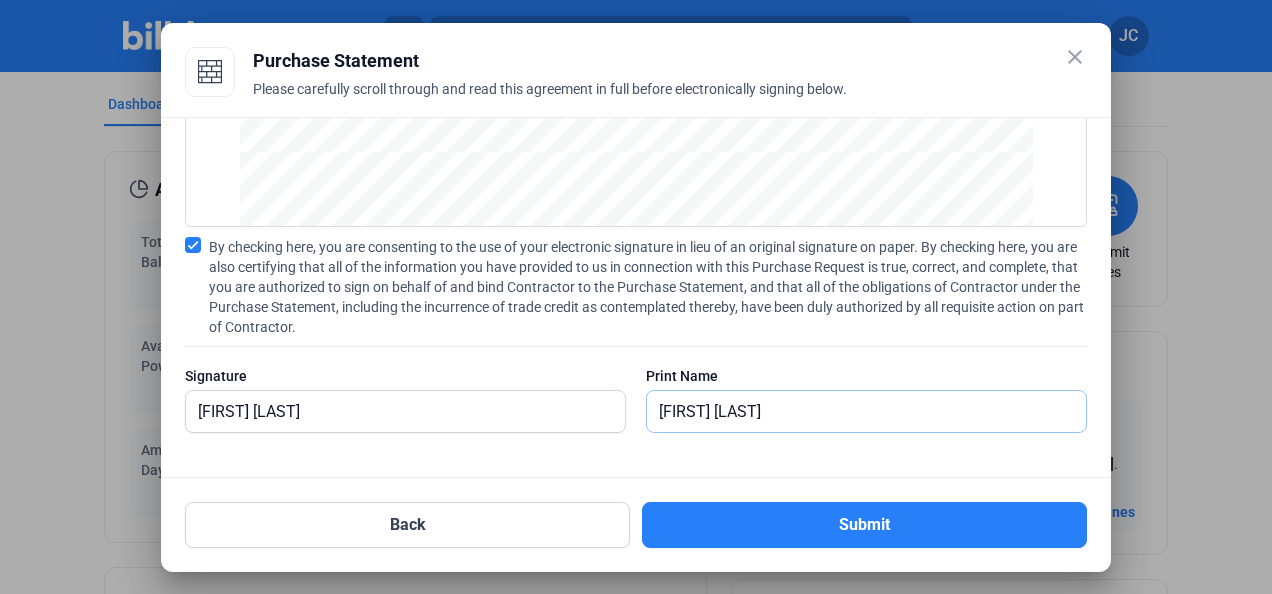 type on "[FIRST] [LAST]" 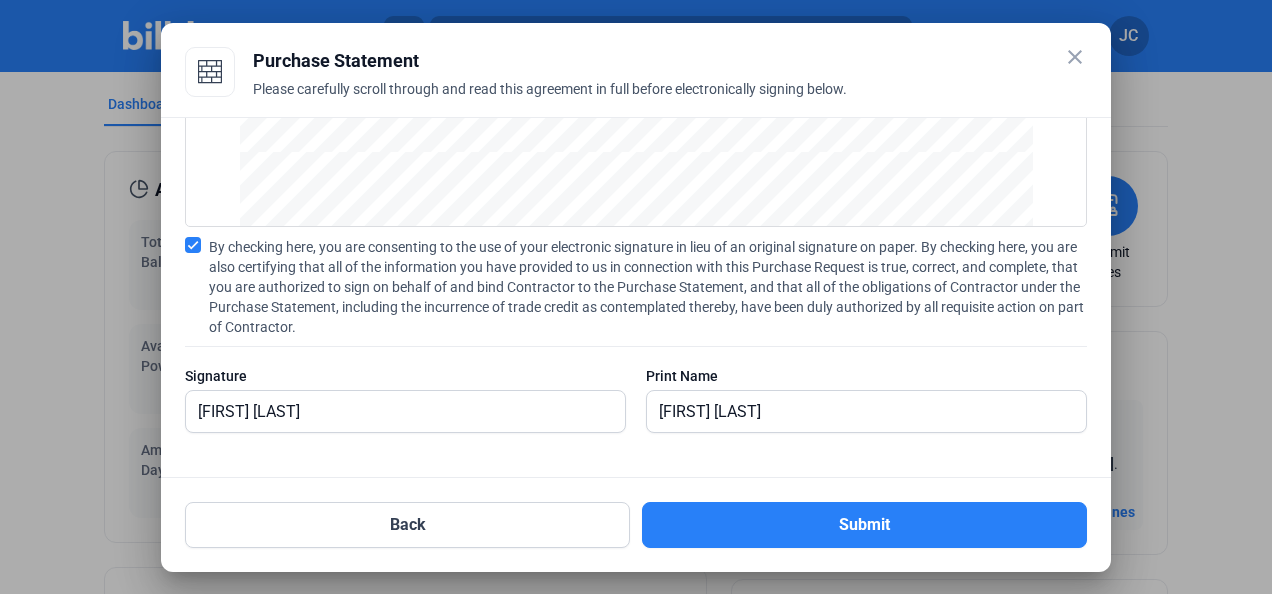 click on "Submit" at bounding box center (864, 525) 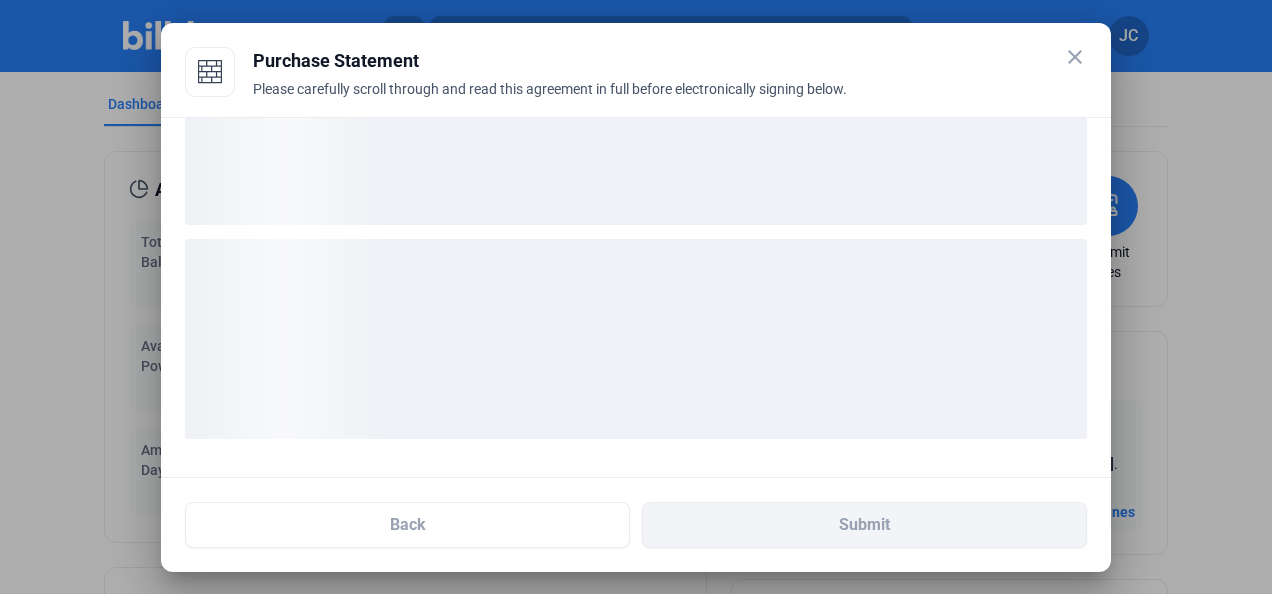 scroll, scrollTop: 114, scrollLeft: 0, axis: vertical 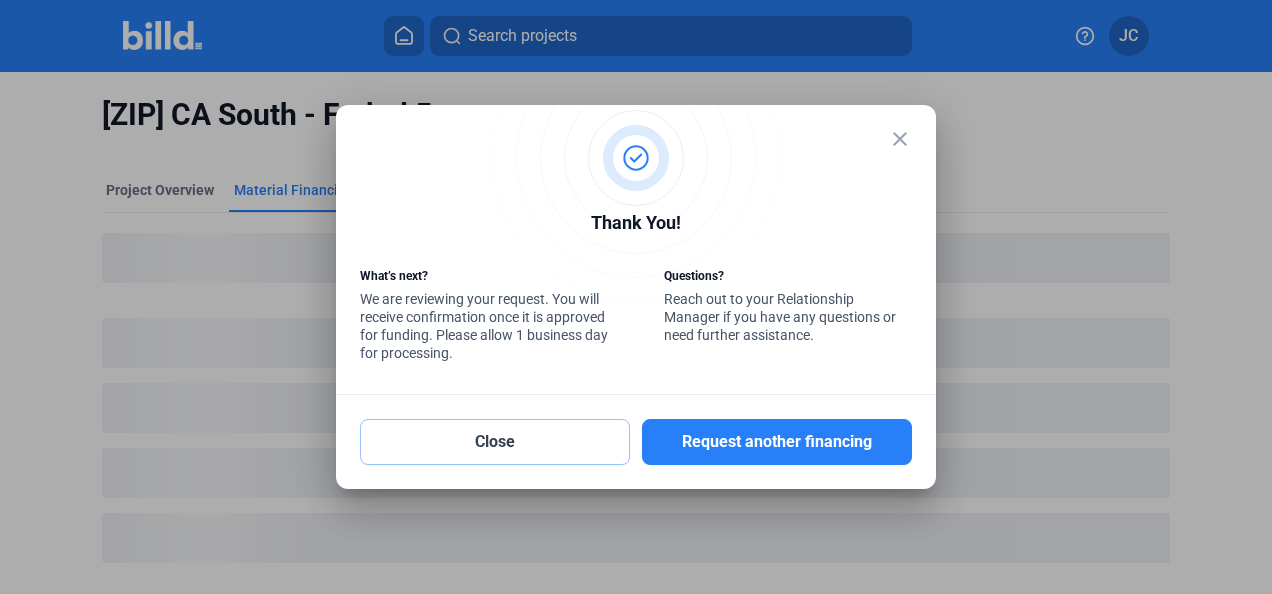 click on "Close" at bounding box center (495, 442) 